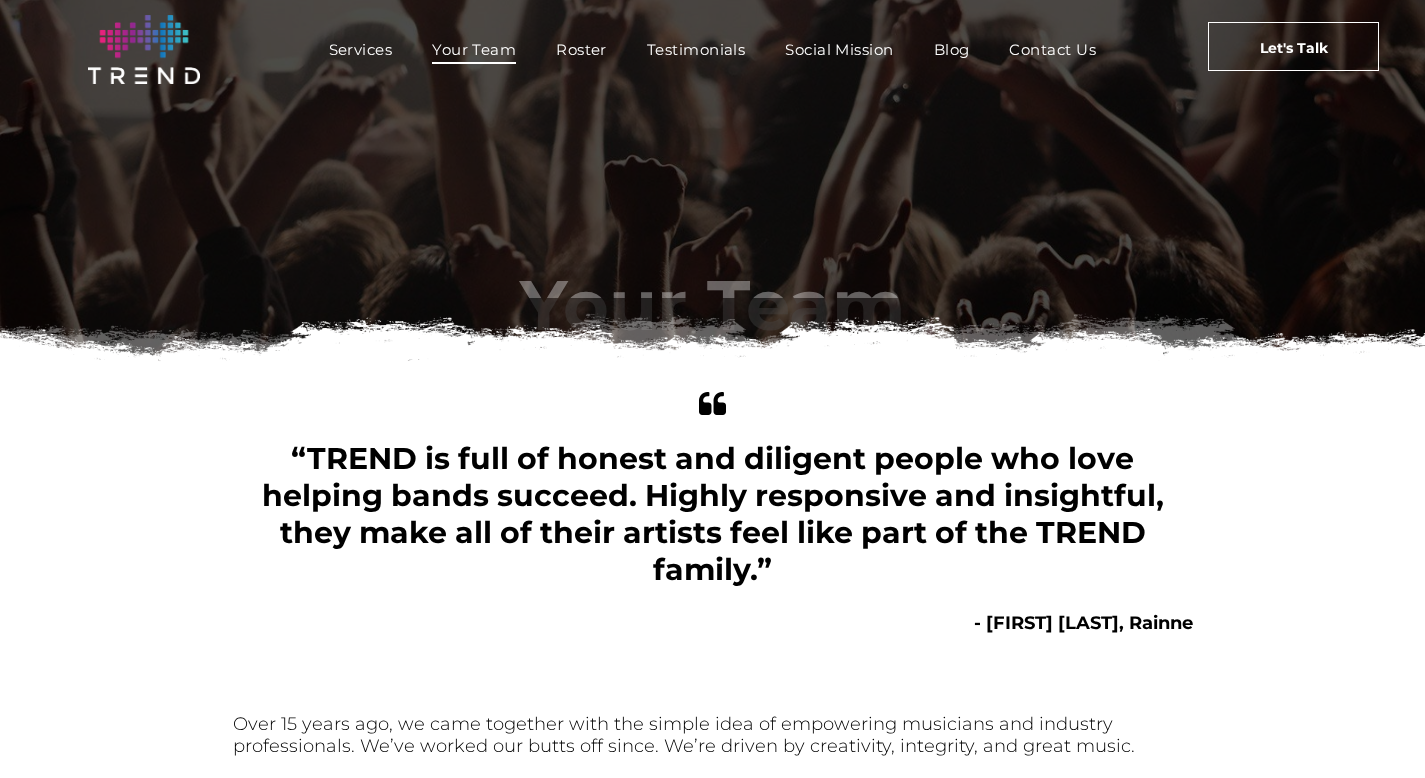 scroll, scrollTop: 0, scrollLeft: 0, axis: both 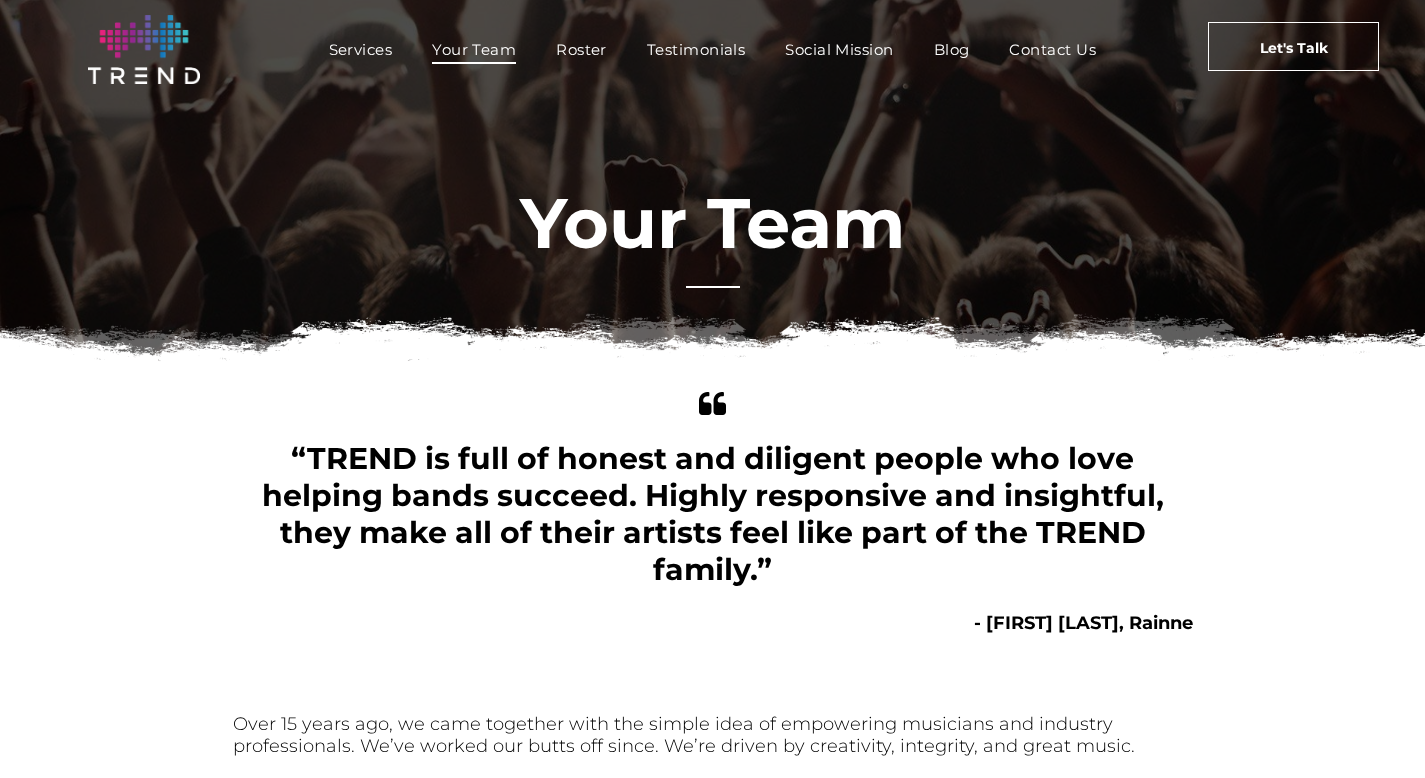 click at bounding box center (144, 49) 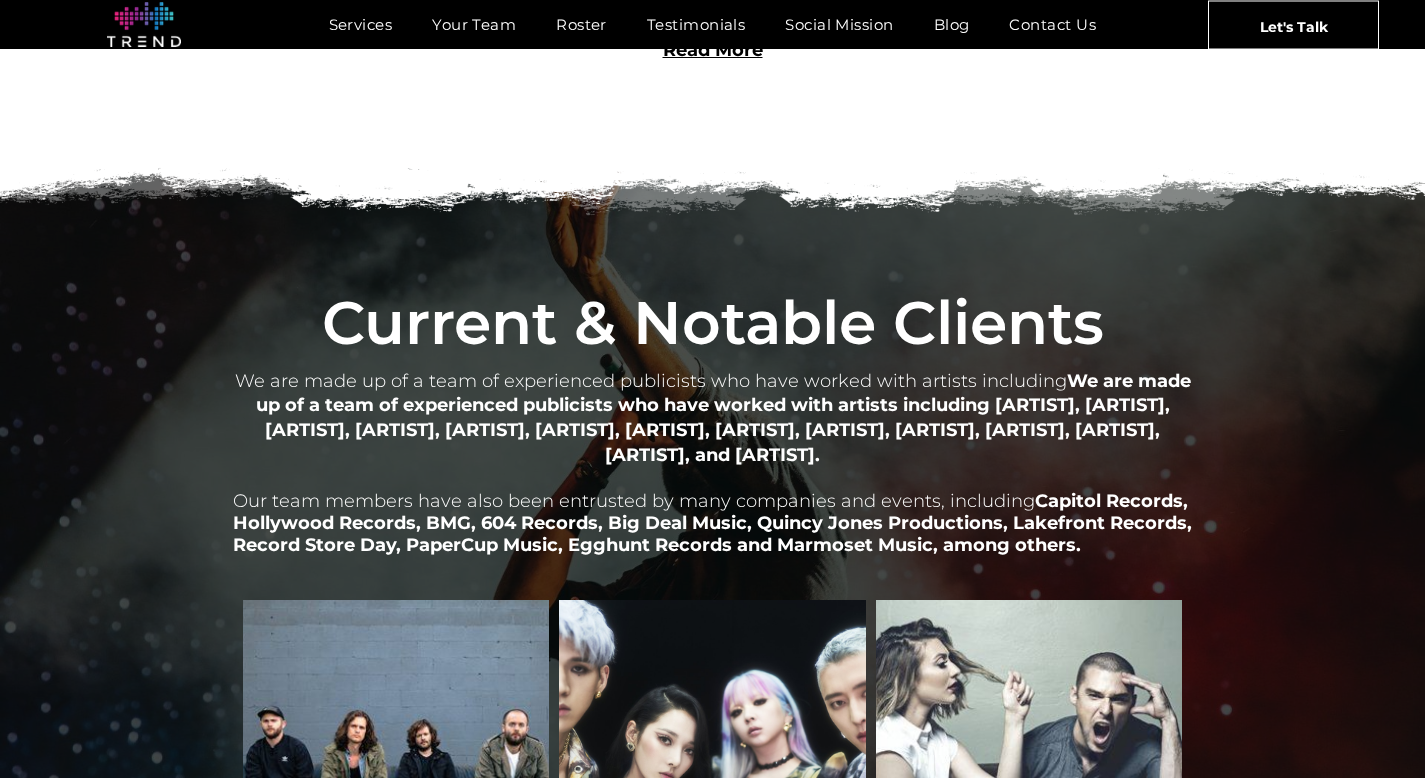 scroll, scrollTop: 2125, scrollLeft: 0, axis: vertical 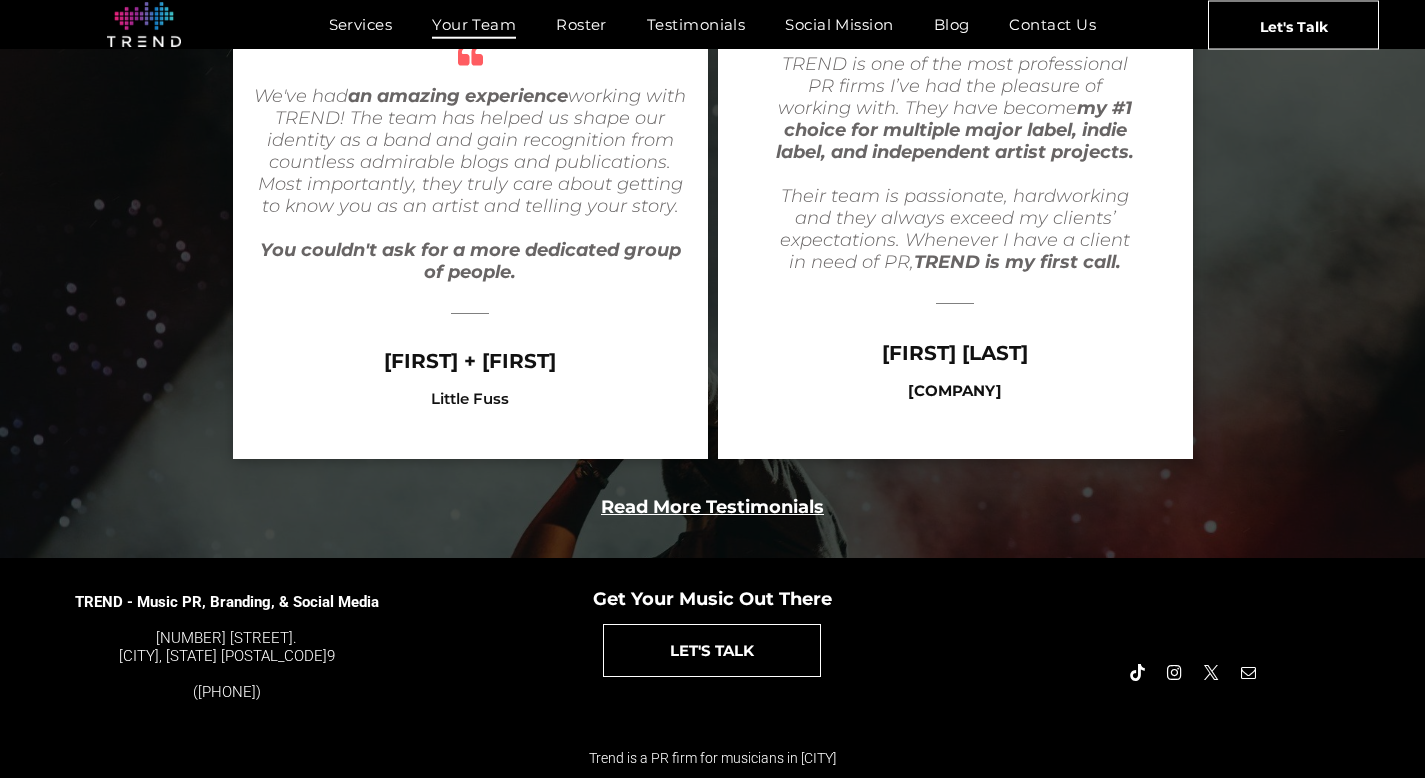 click on "Your Team" at bounding box center (474, 24) 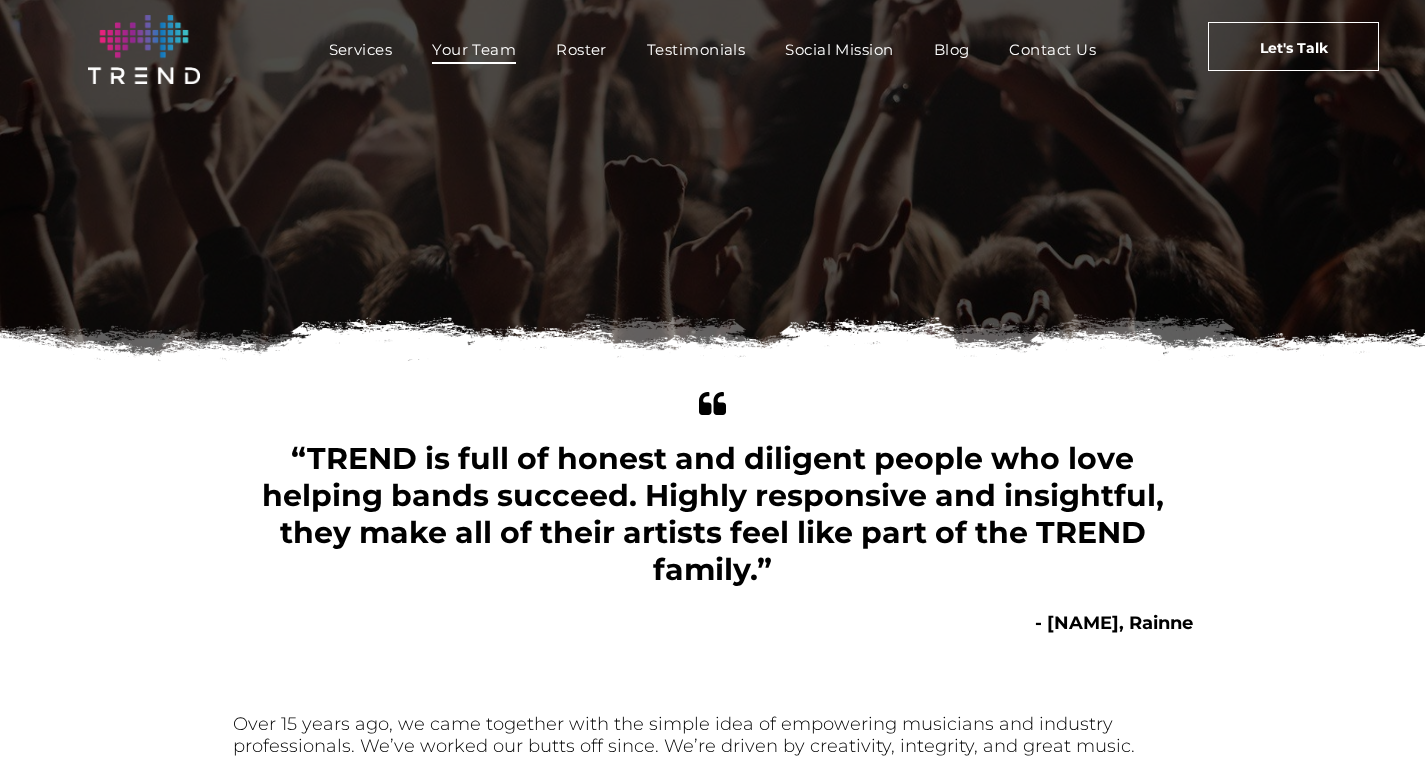 scroll, scrollTop: 0, scrollLeft: 0, axis: both 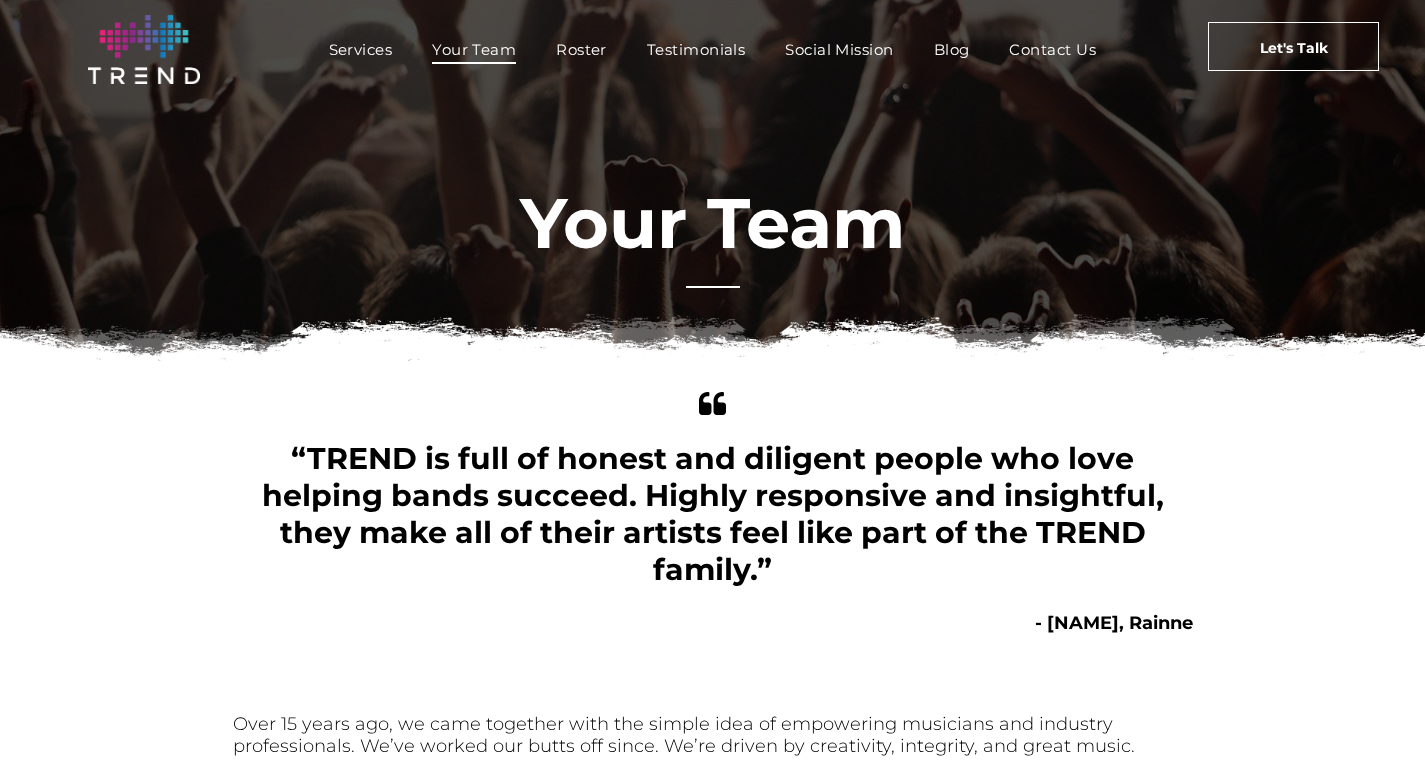click at bounding box center [144, 49] 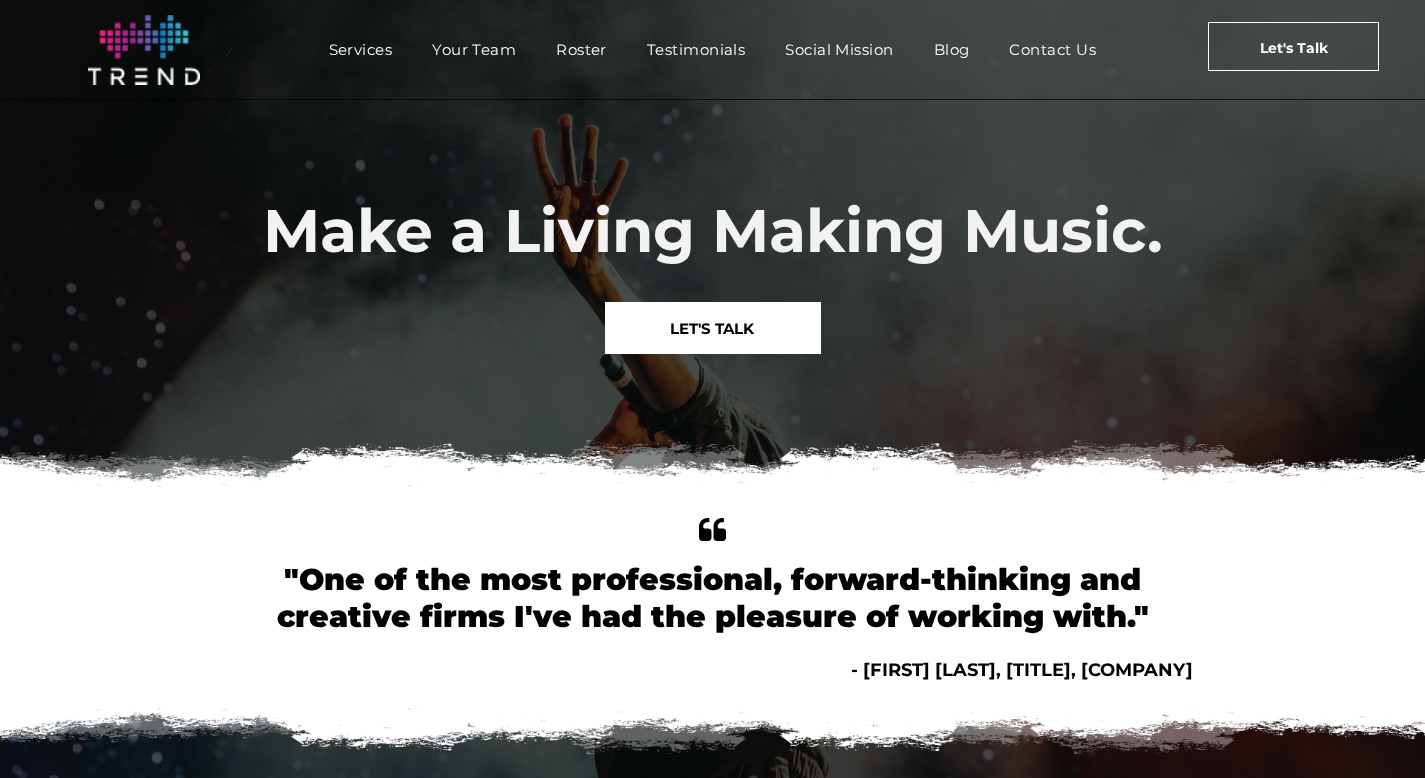 scroll, scrollTop: 0, scrollLeft: 0, axis: both 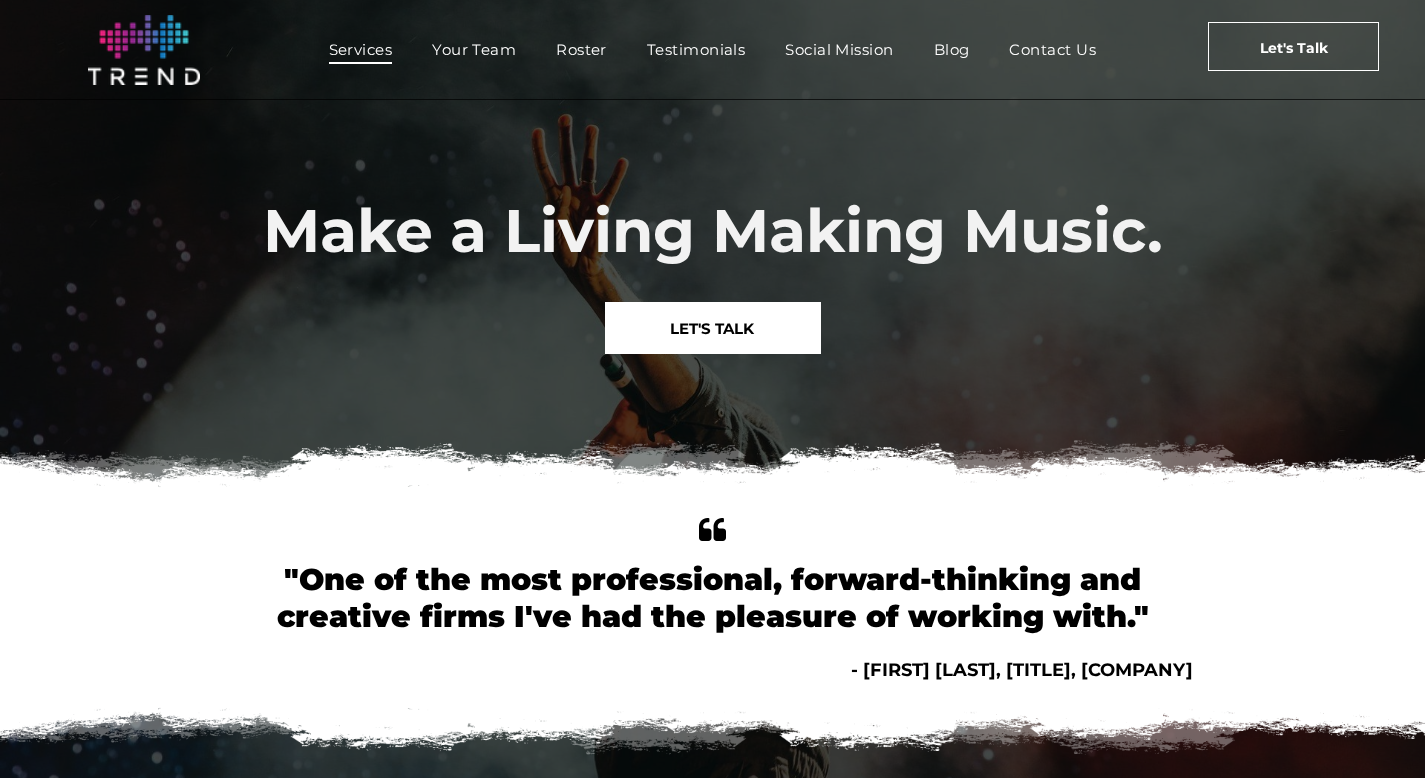 click on "Services" at bounding box center [361, 49] 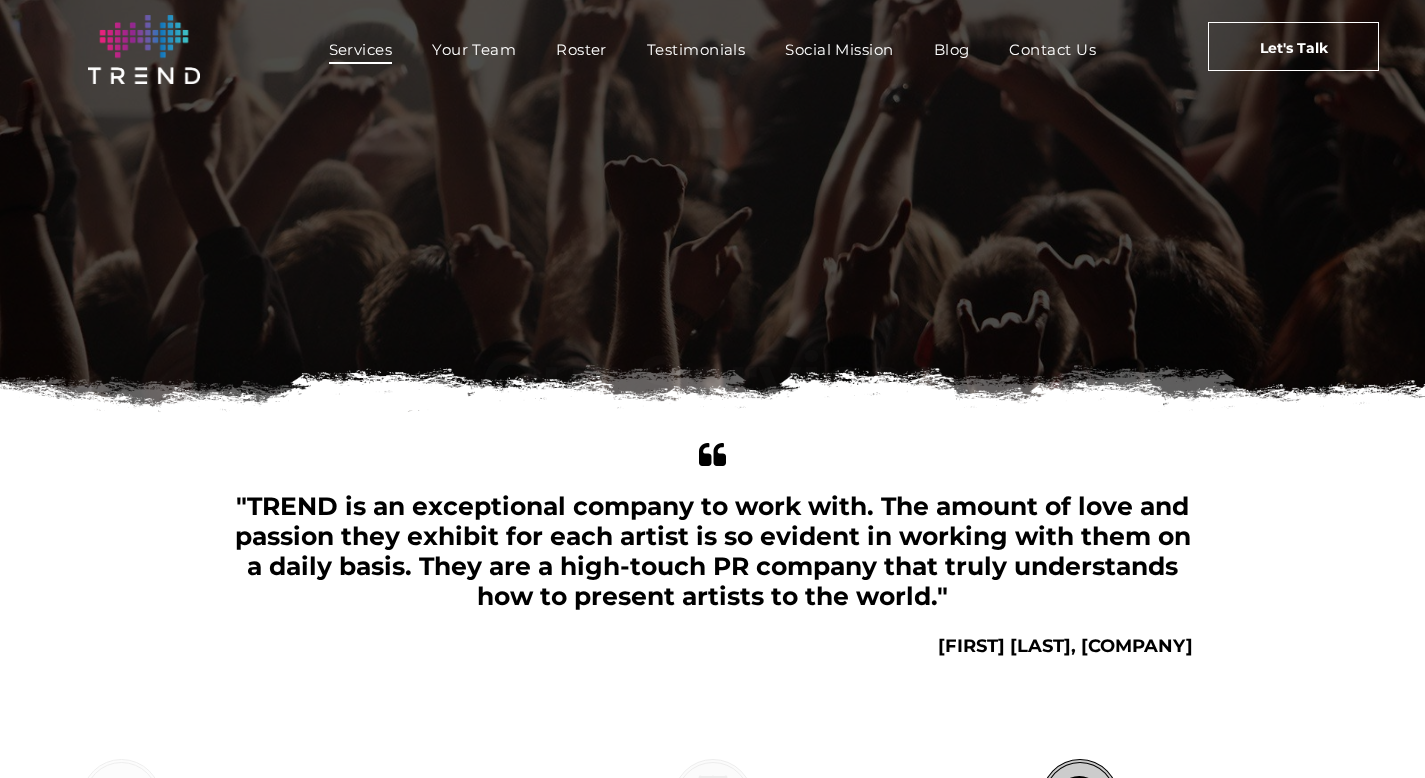 scroll, scrollTop: 0, scrollLeft: 0, axis: both 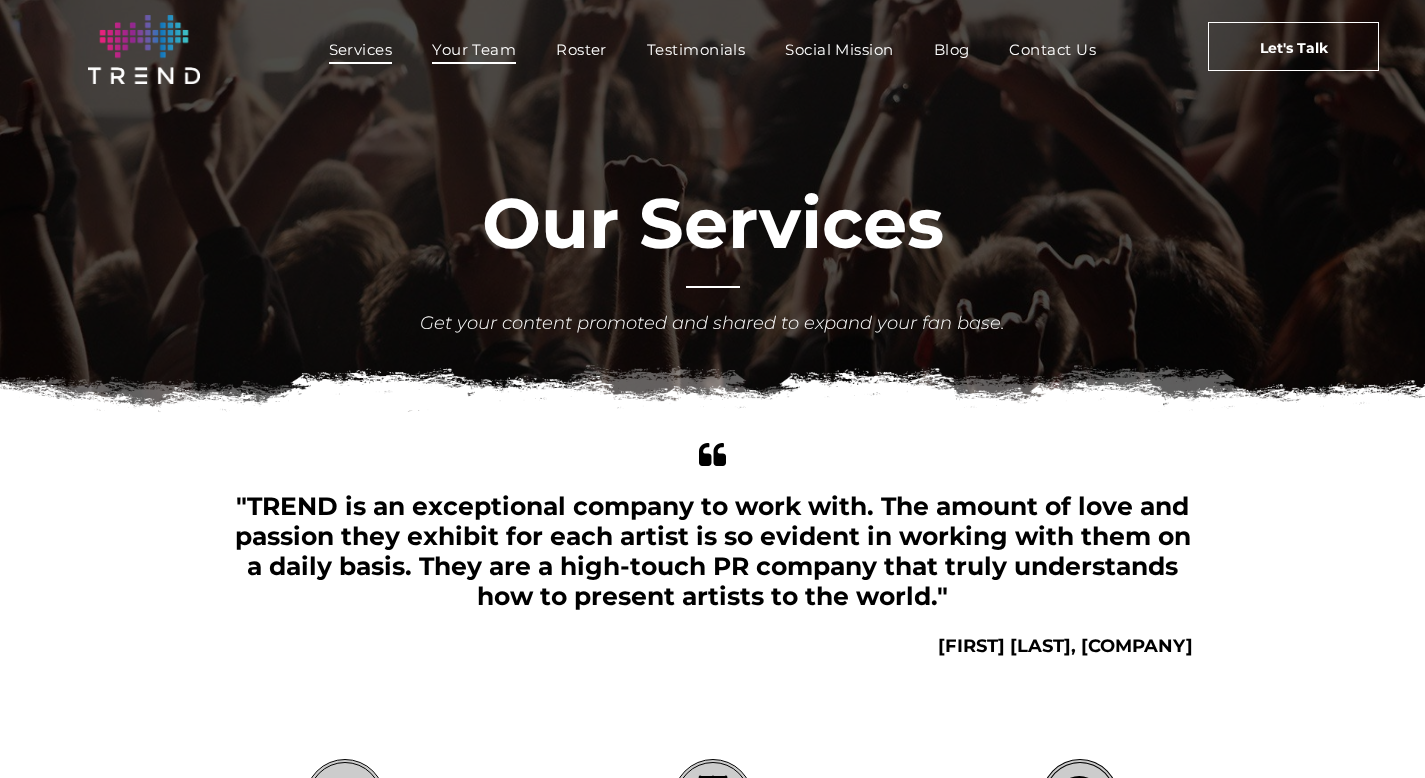 click on "Your Team" at bounding box center [474, 49] 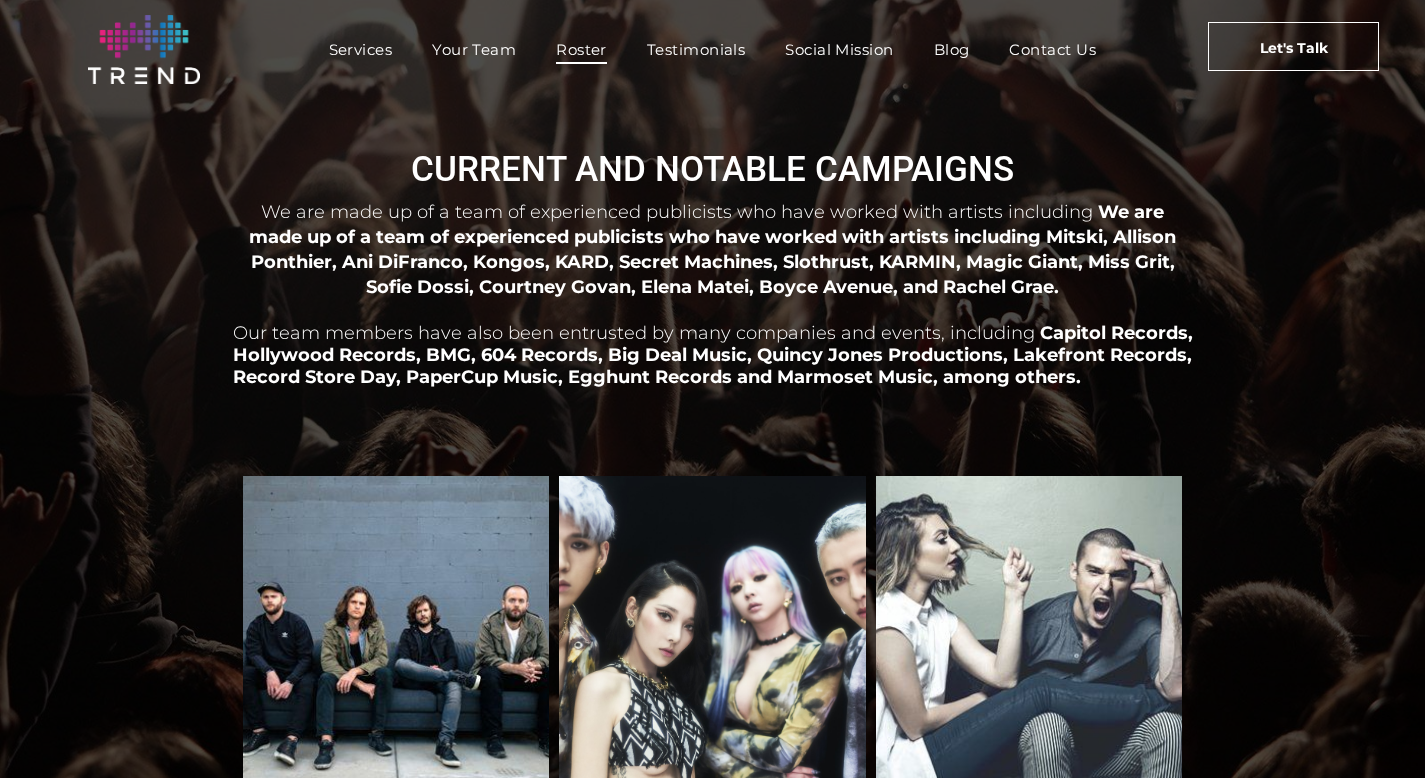 scroll, scrollTop: 8, scrollLeft: 0, axis: vertical 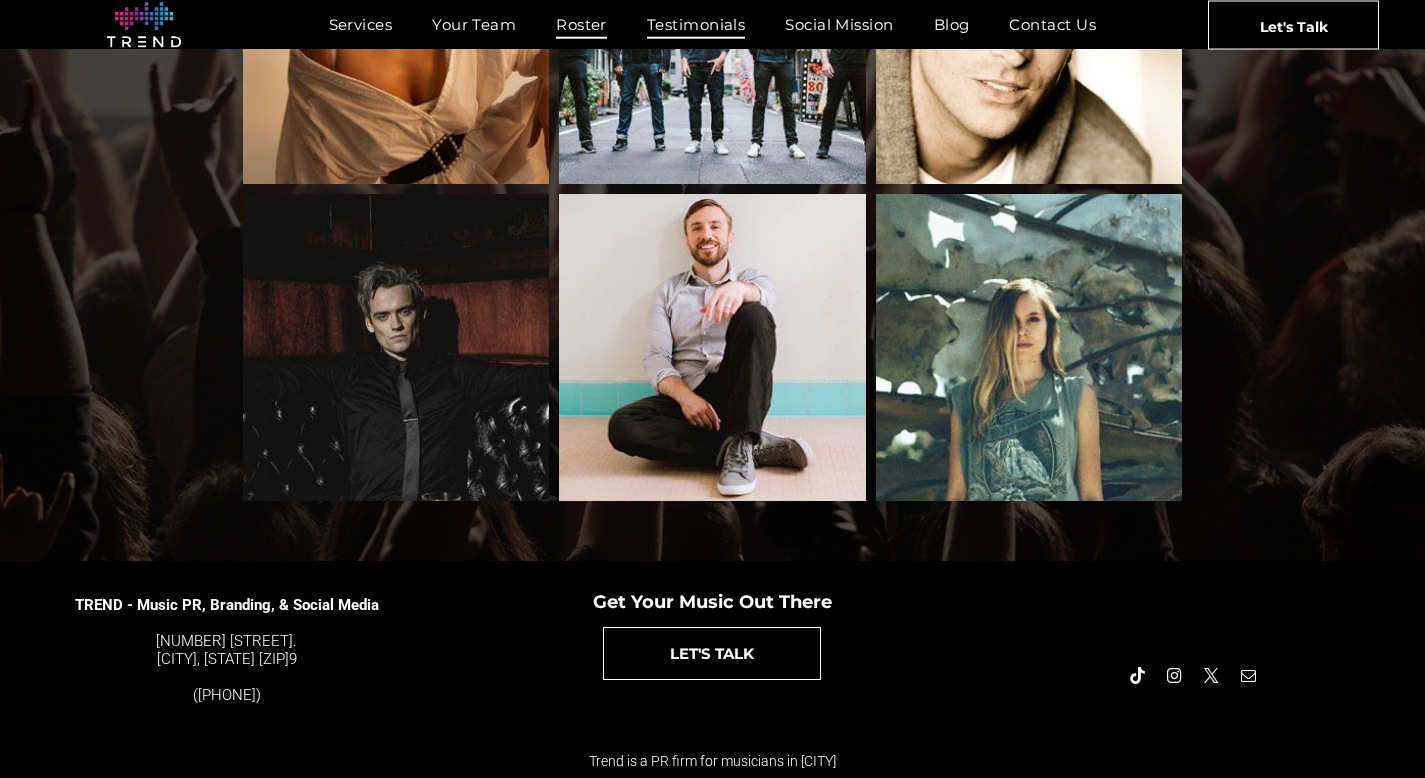 click on "Testimonials" at bounding box center (696, 24) 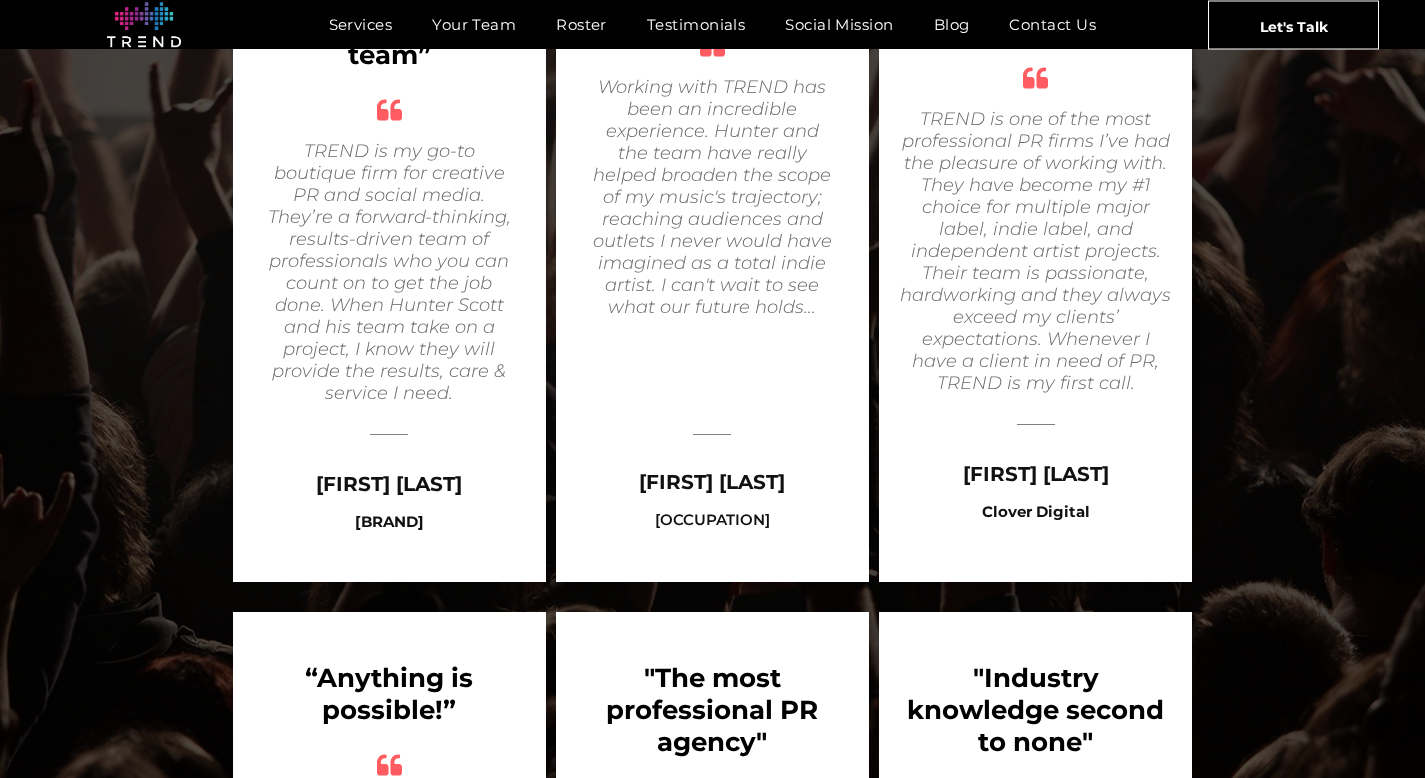 scroll, scrollTop: 966, scrollLeft: 0, axis: vertical 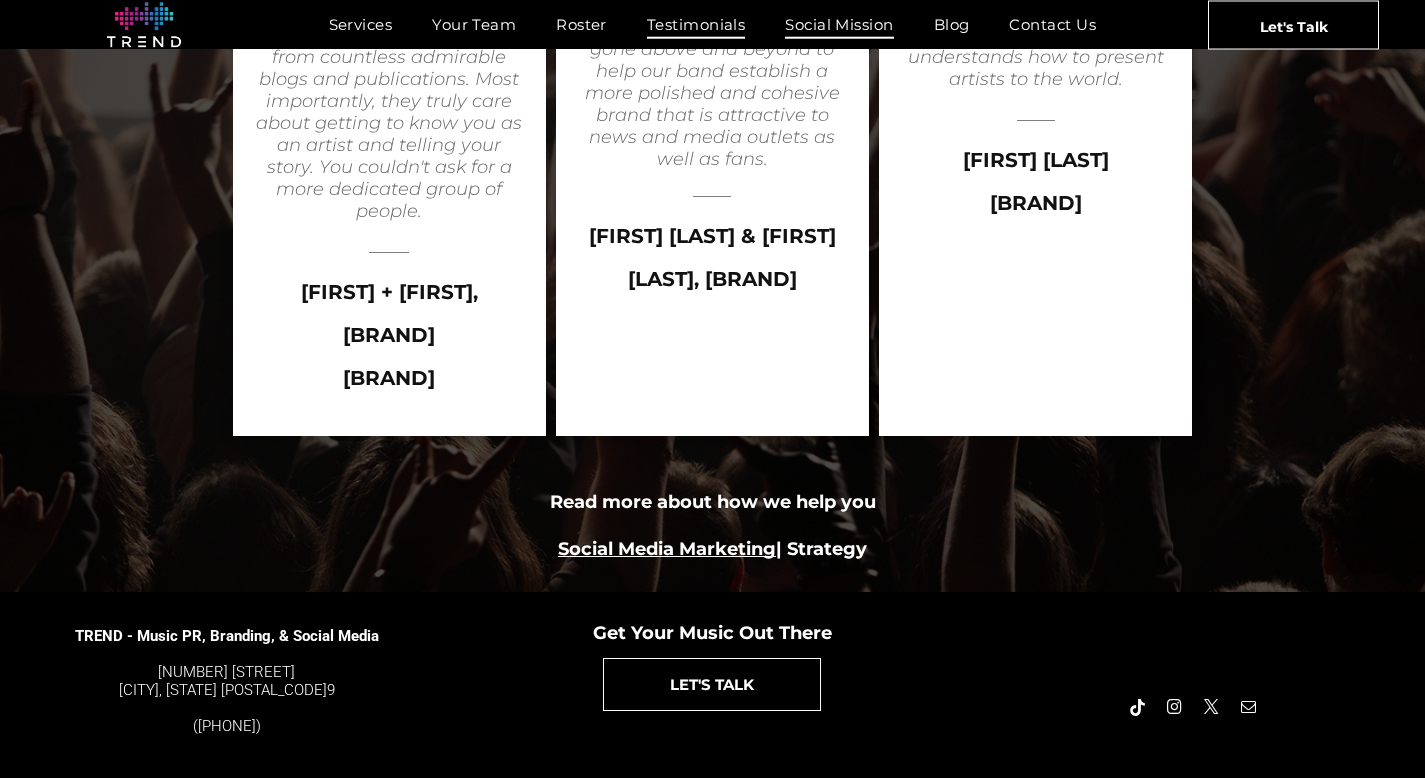 click on "Social Mission" at bounding box center [839, 24] 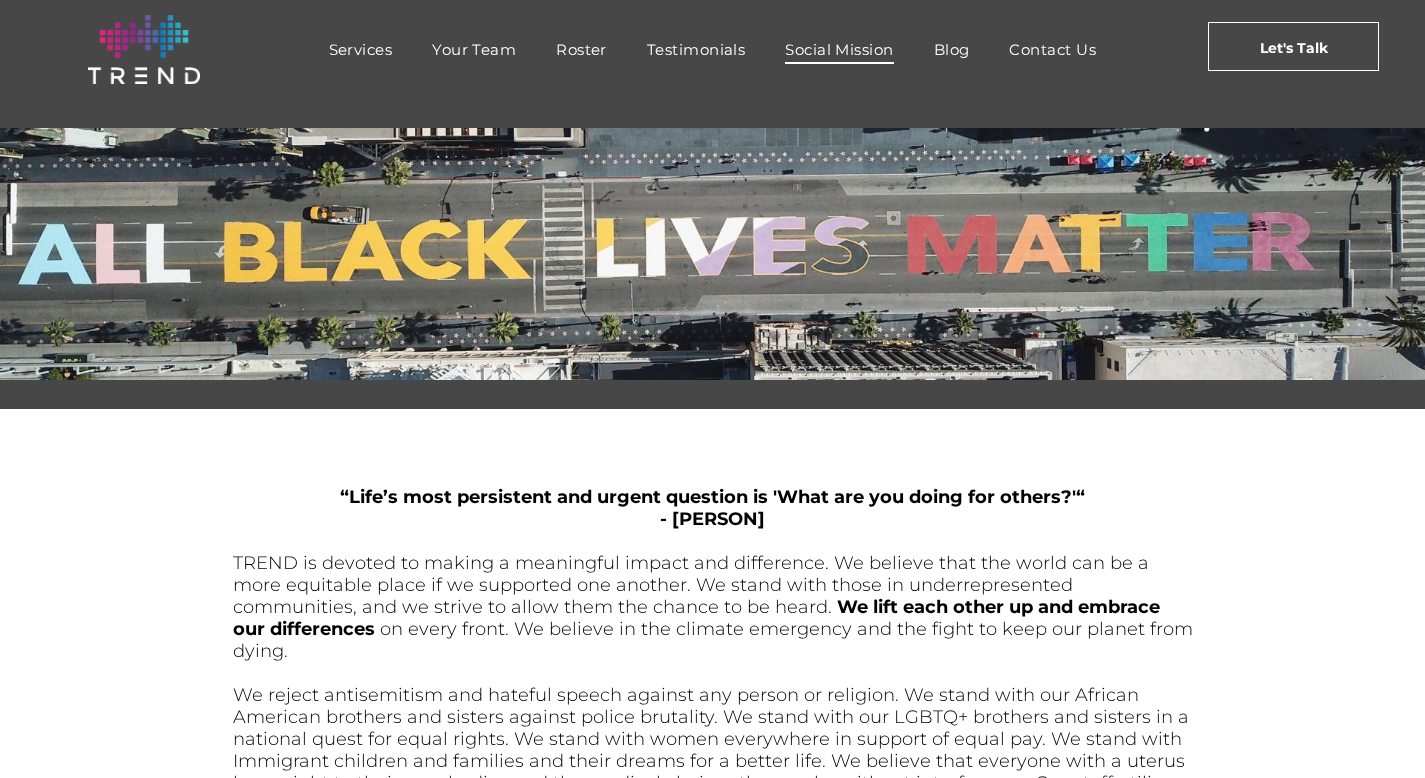 scroll, scrollTop: 0, scrollLeft: 0, axis: both 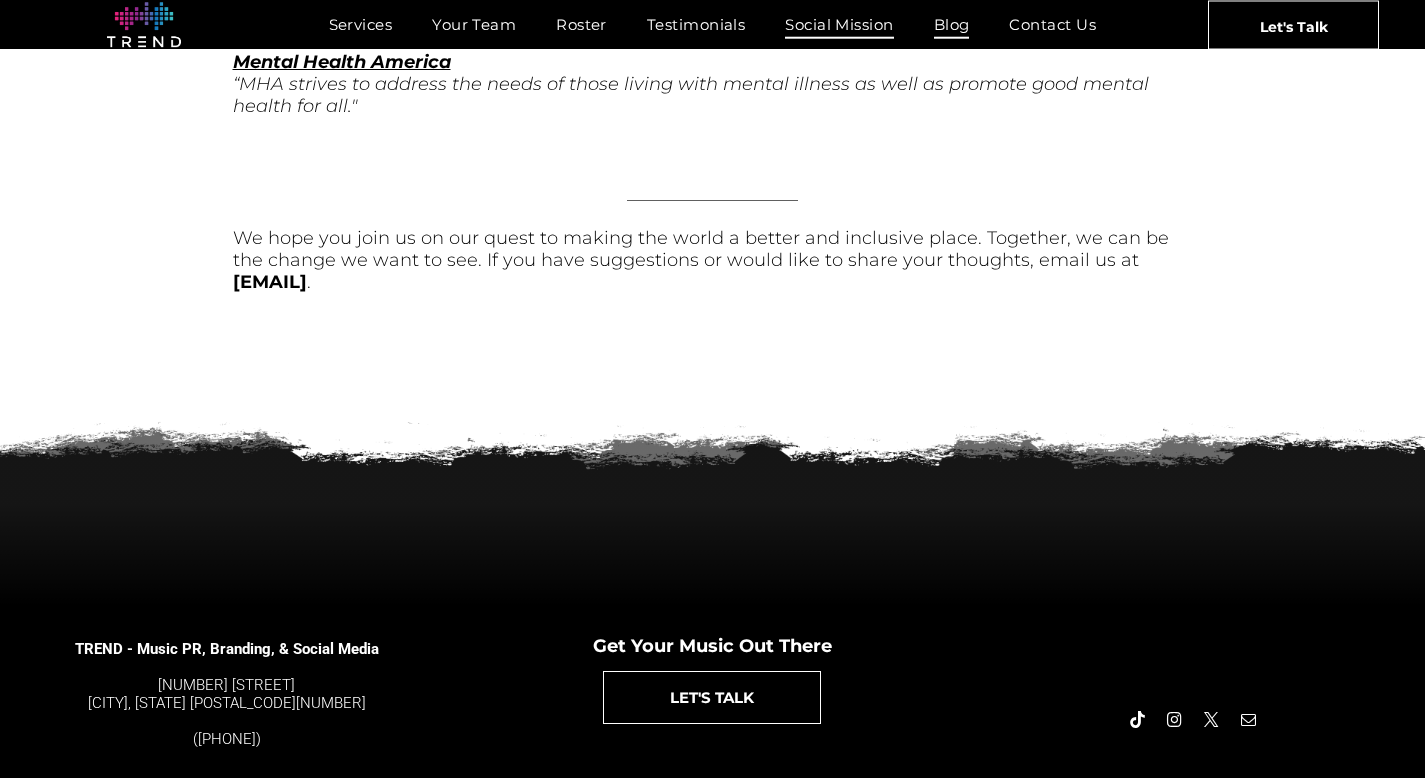 click on "Blog" at bounding box center [952, 24] 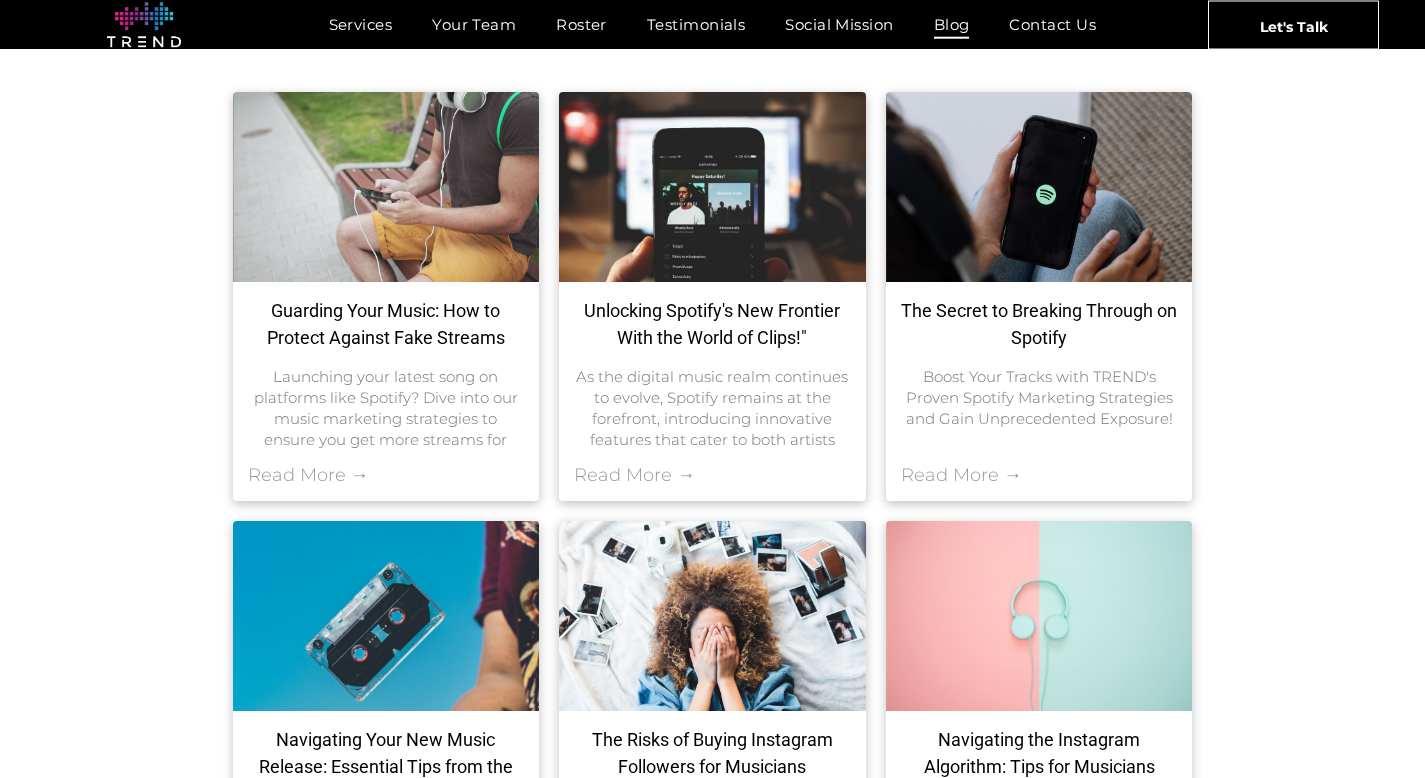 scroll, scrollTop: 1293, scrollLeft: 0, axis: vertical 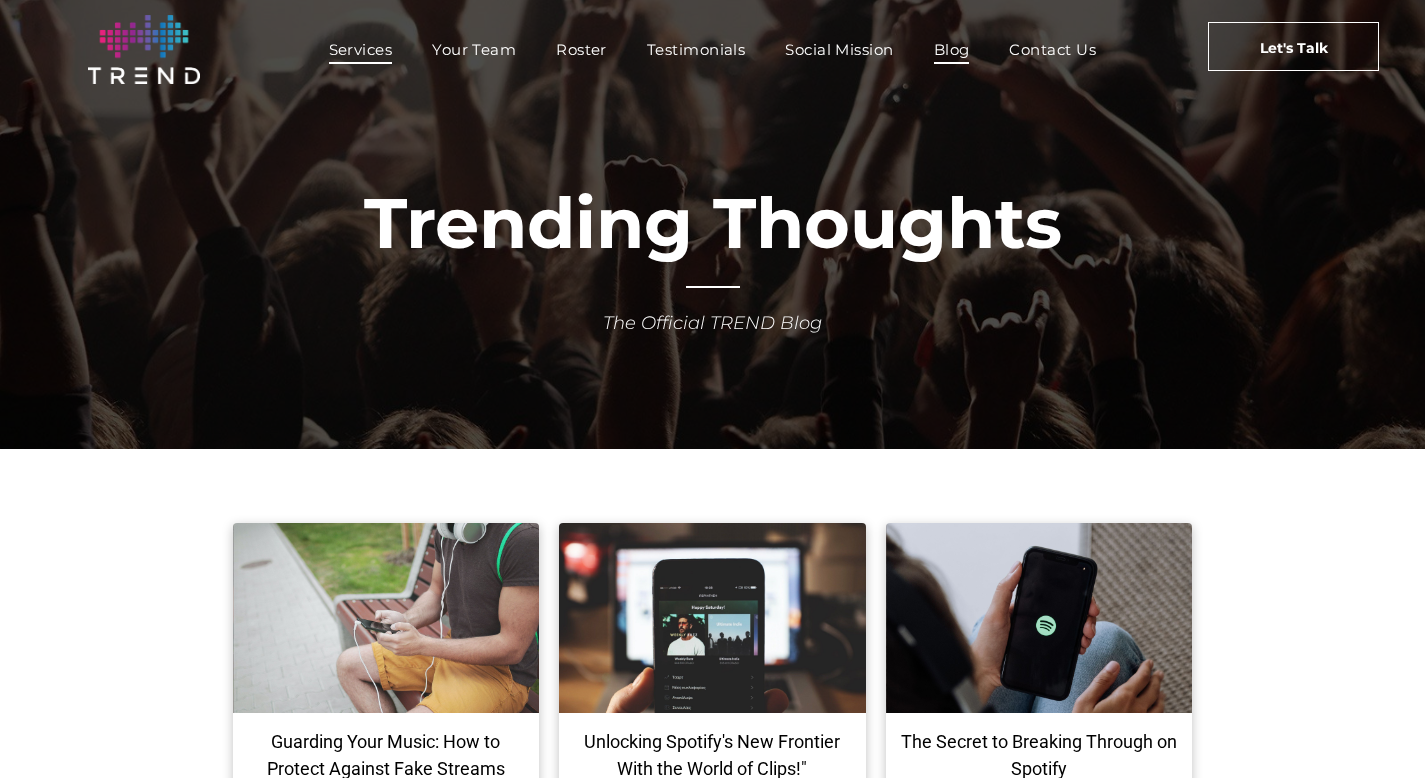 click on "Services" at bounding box center [361, 49] 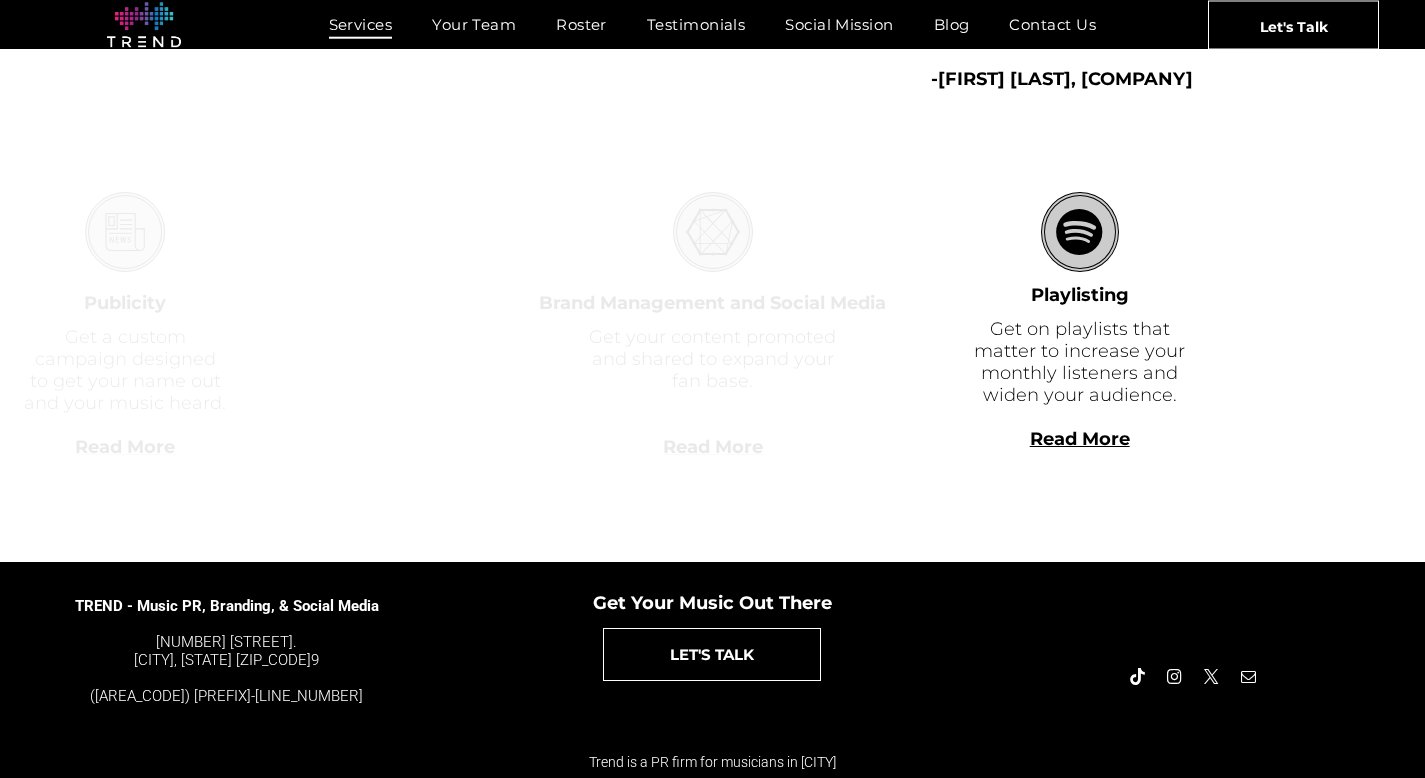 scroll, scrollTop: 569, scrollLeft: 0, axis: vertical 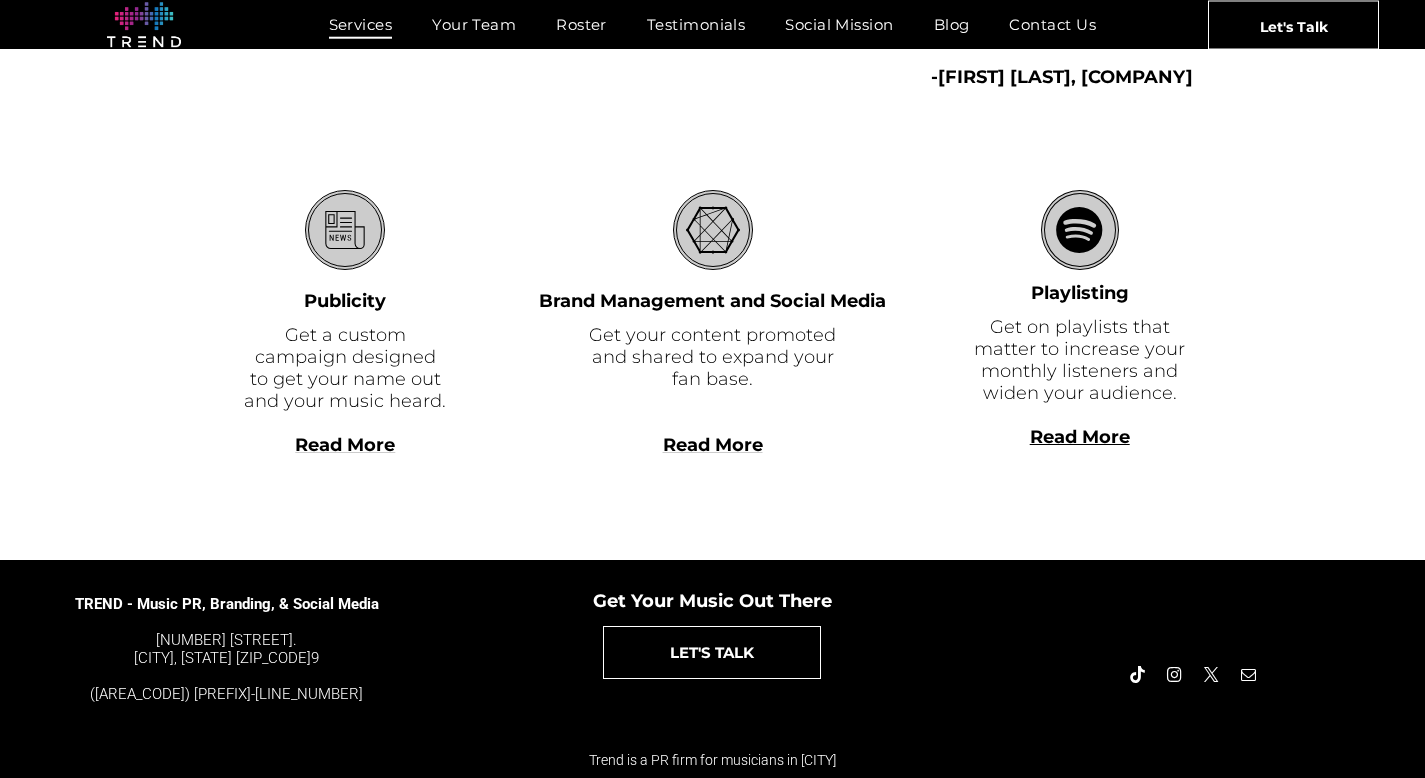 click at bounding box center [713, 423] 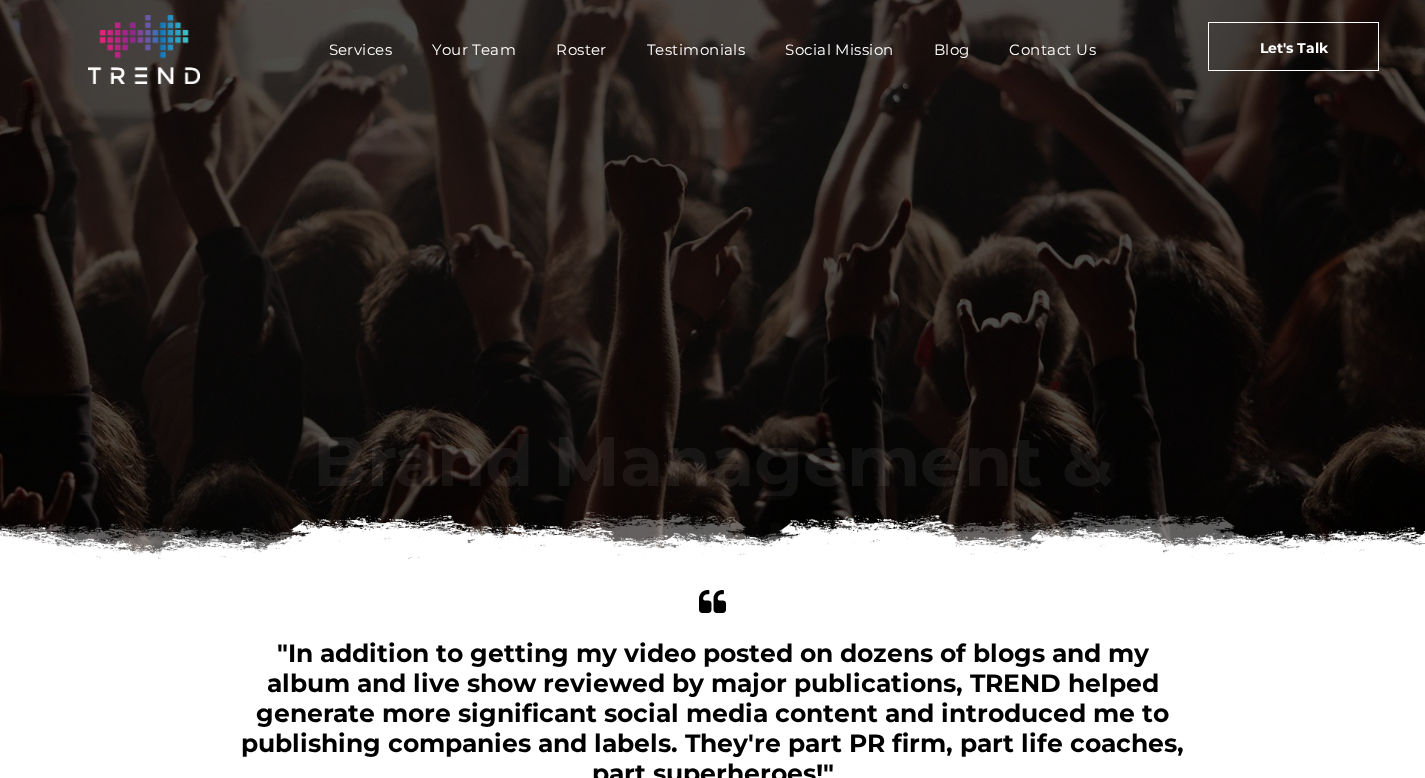 scroll, scrollTop: 0, scrollLeft: 0, axis: both 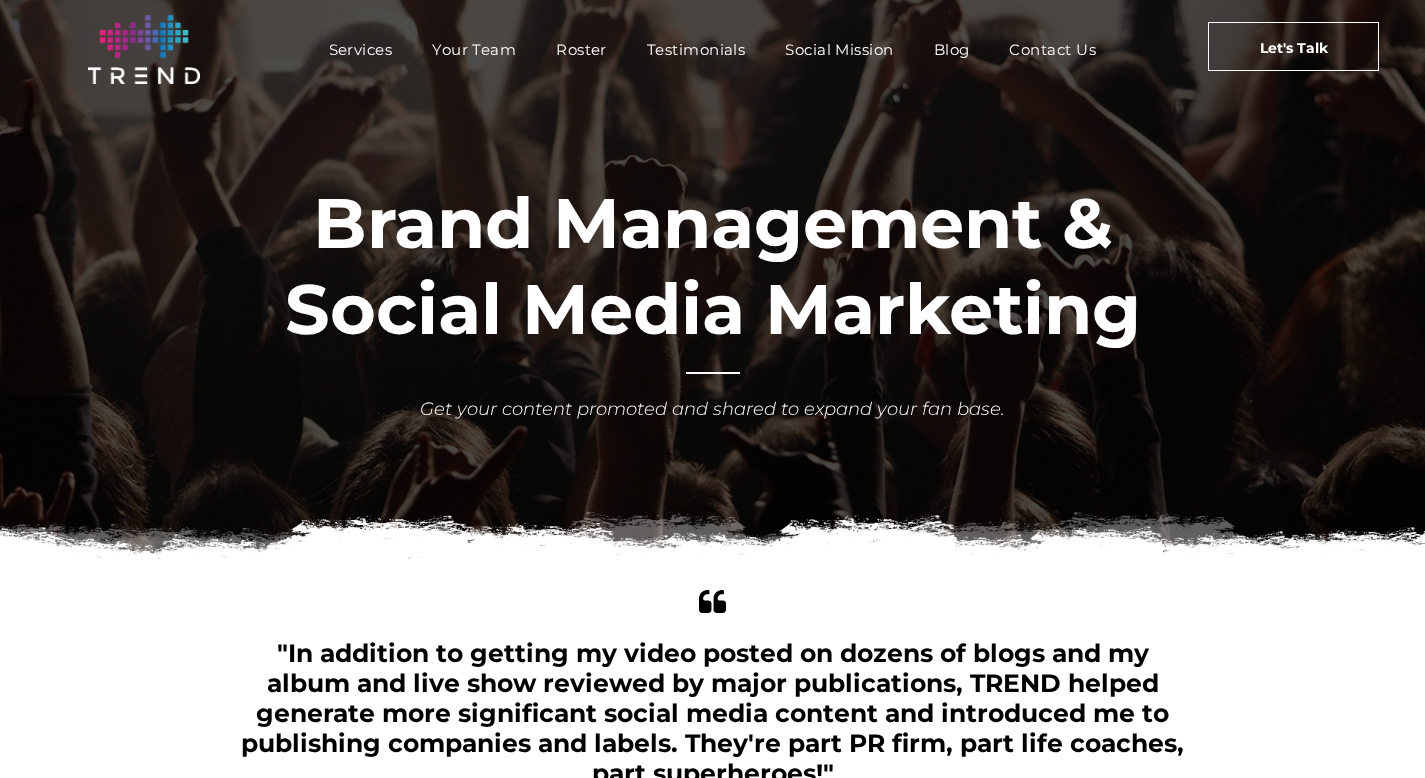 click at bounding box center [144, 49] 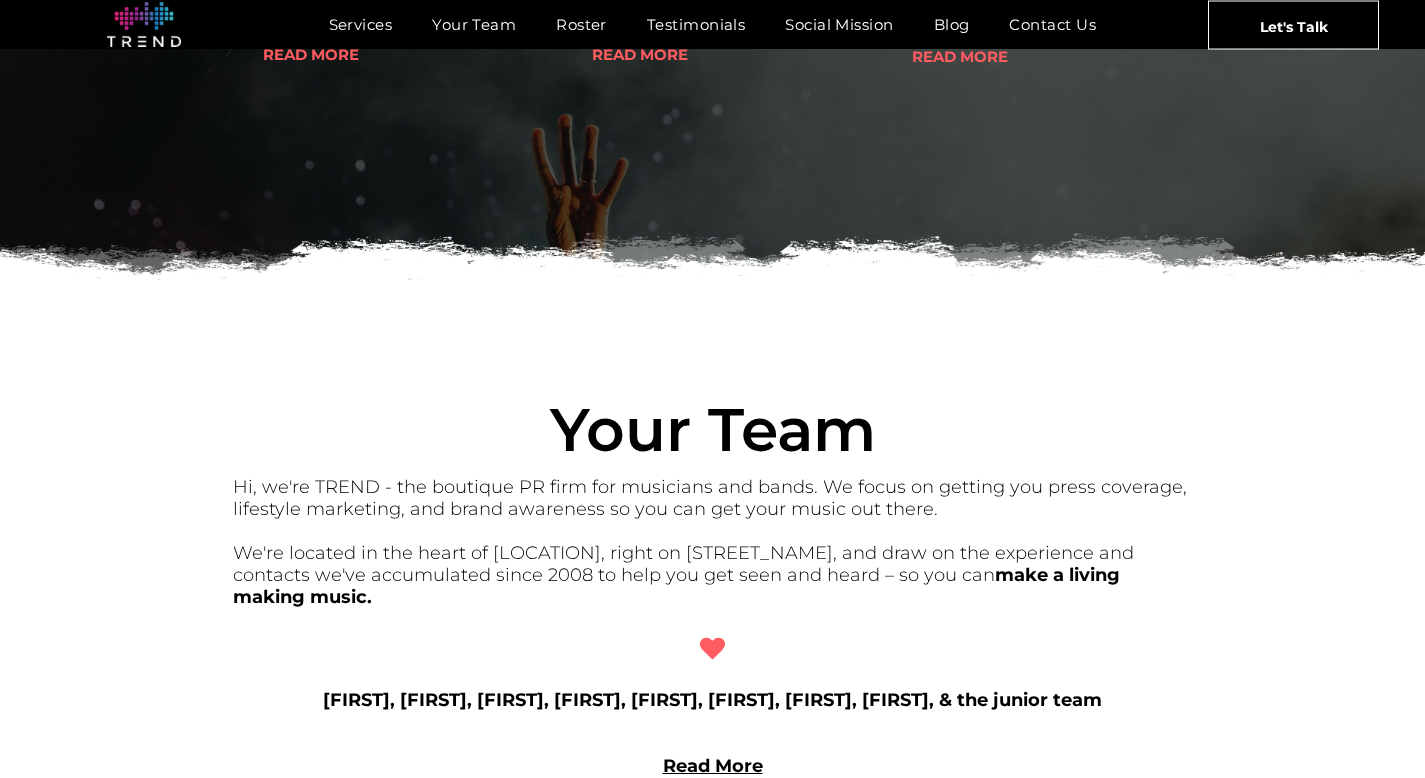 scroll, scrollTop: 1678, scrollLeft: 0, axis: vertical 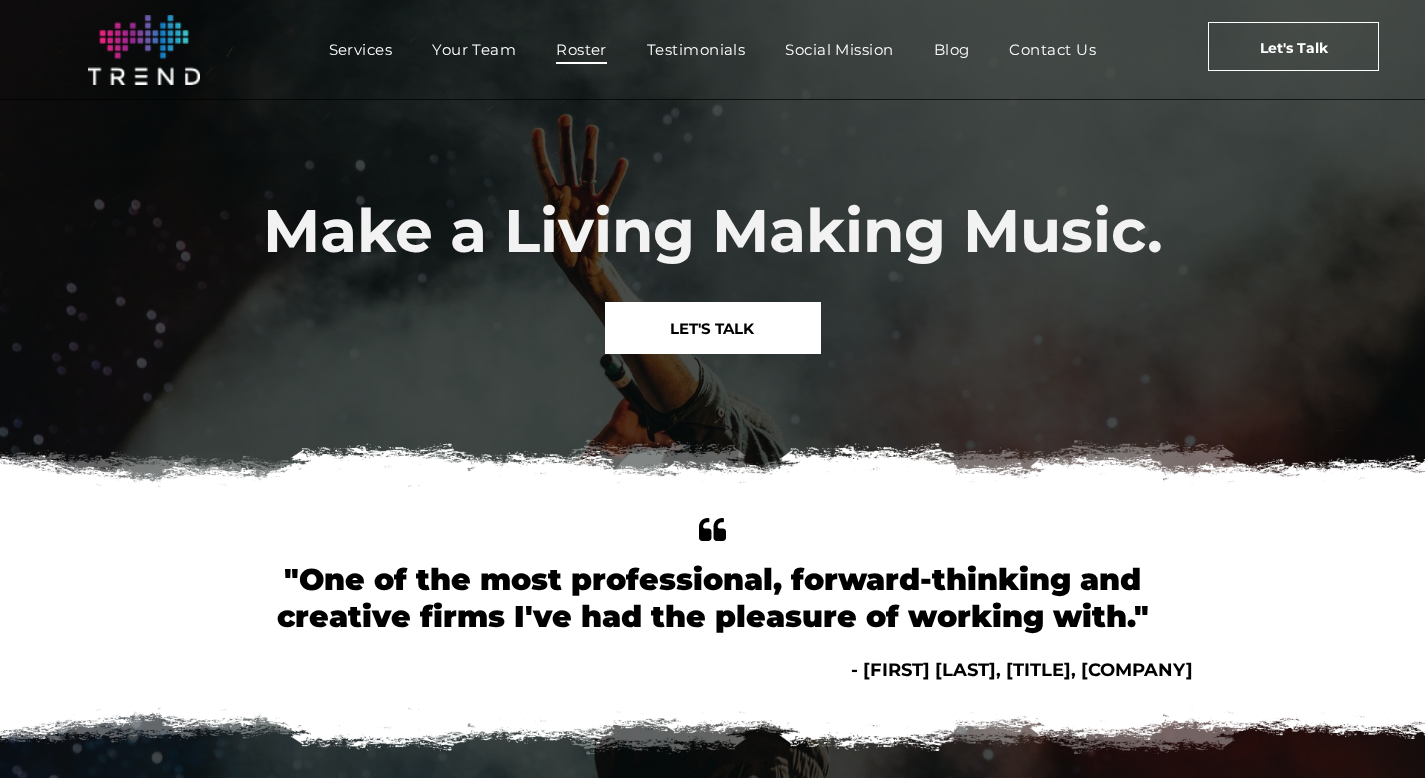 click on "Roster" at bounding box center [581, 49] 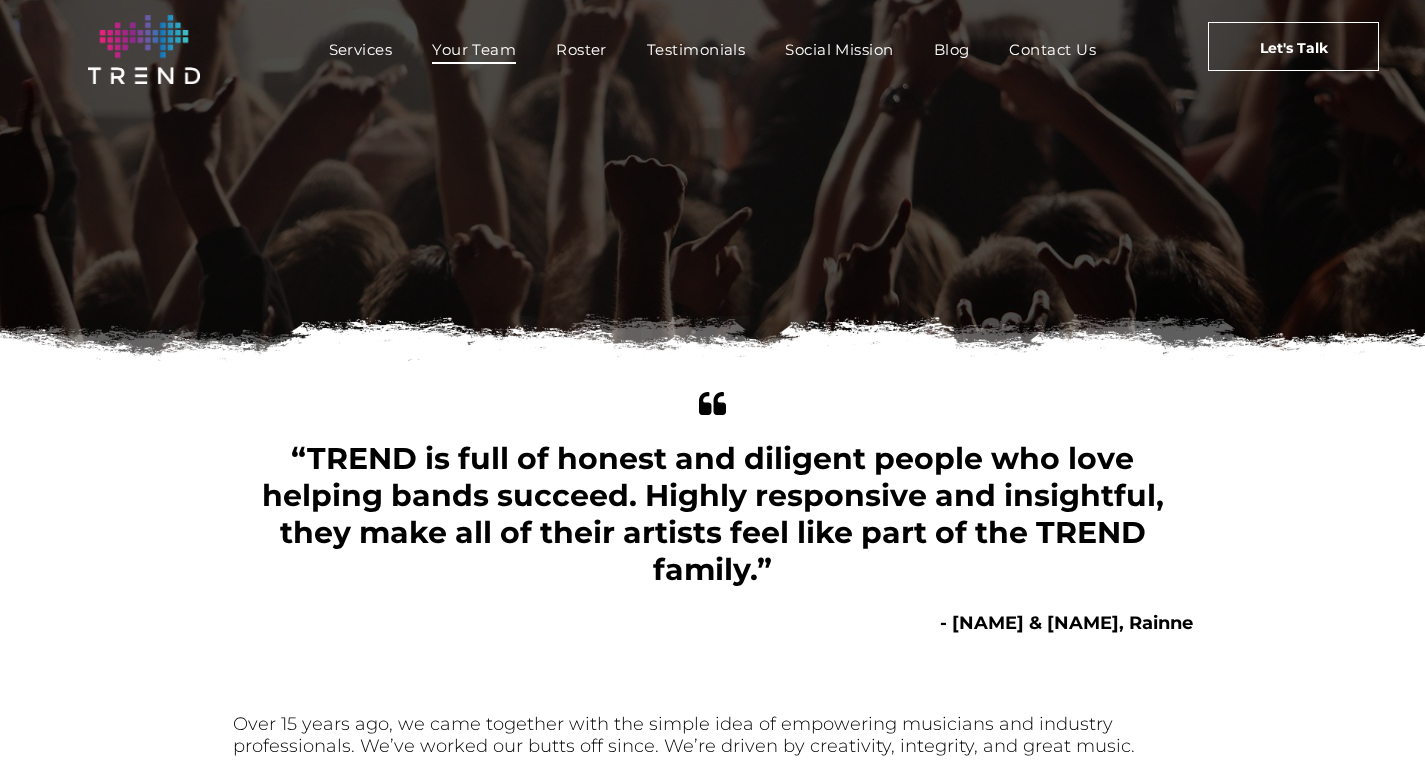 scroll, scrollTop: 0, scrollLeft: 0, axis: both 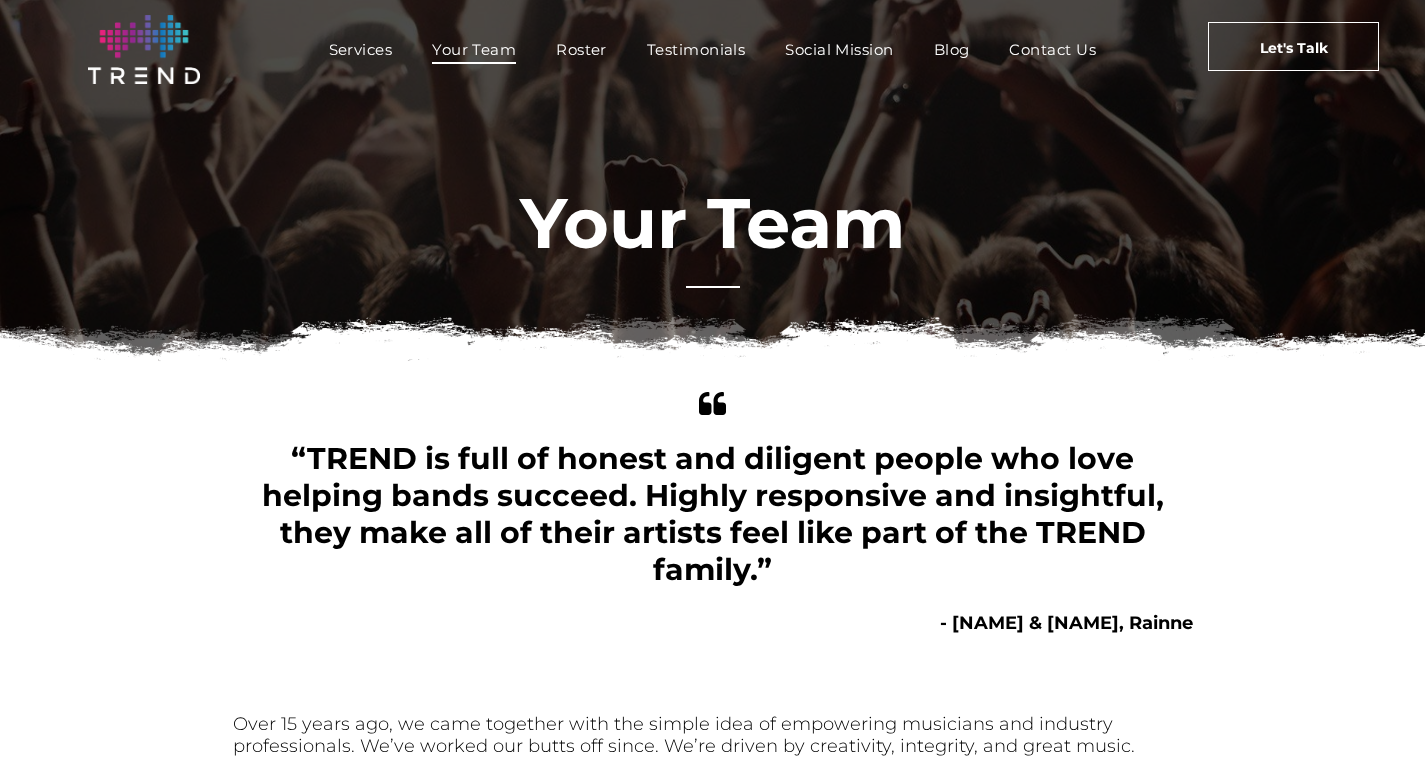 click at bounding box center [144, 49] 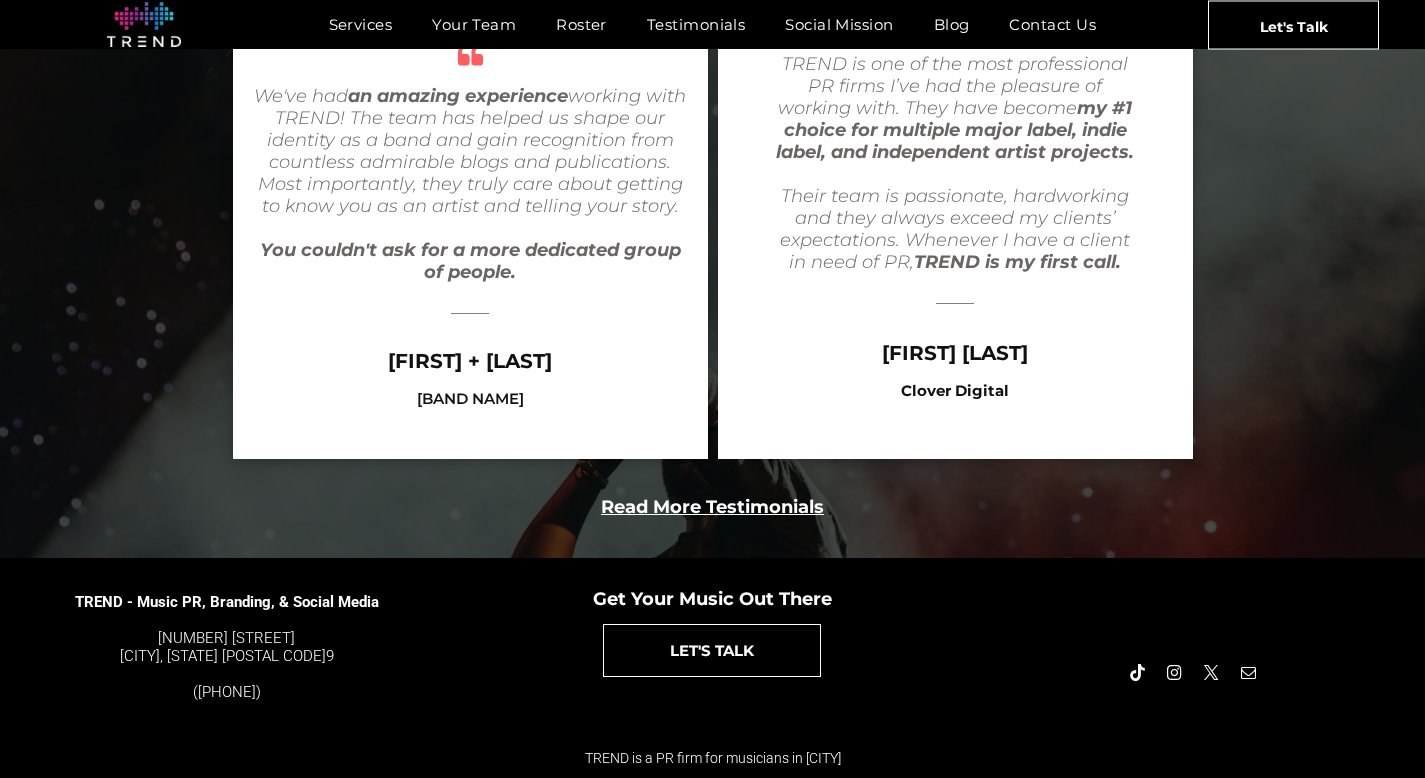scroll, scrollTop: 3769, scrollLeft: 0, axis: vertical 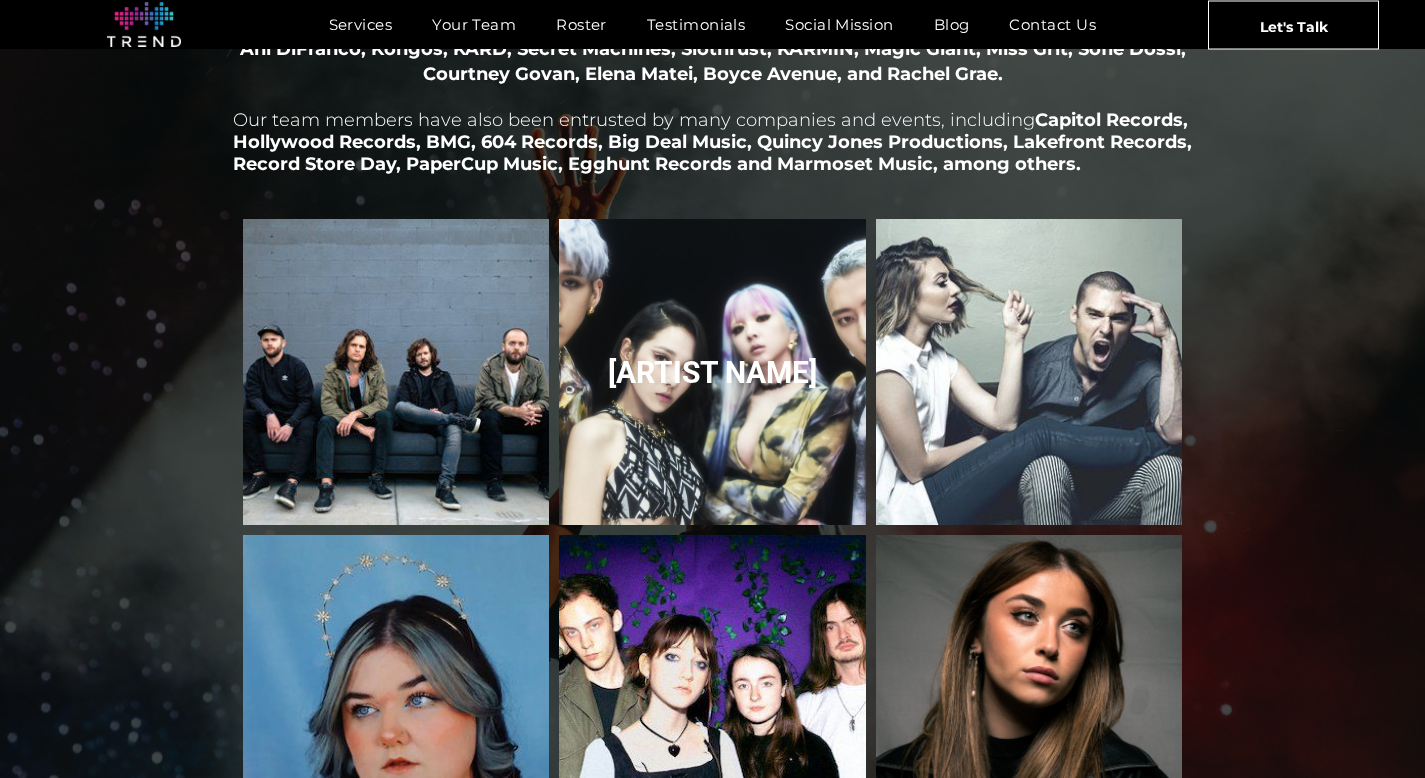 click at bounding box center [712, 372] 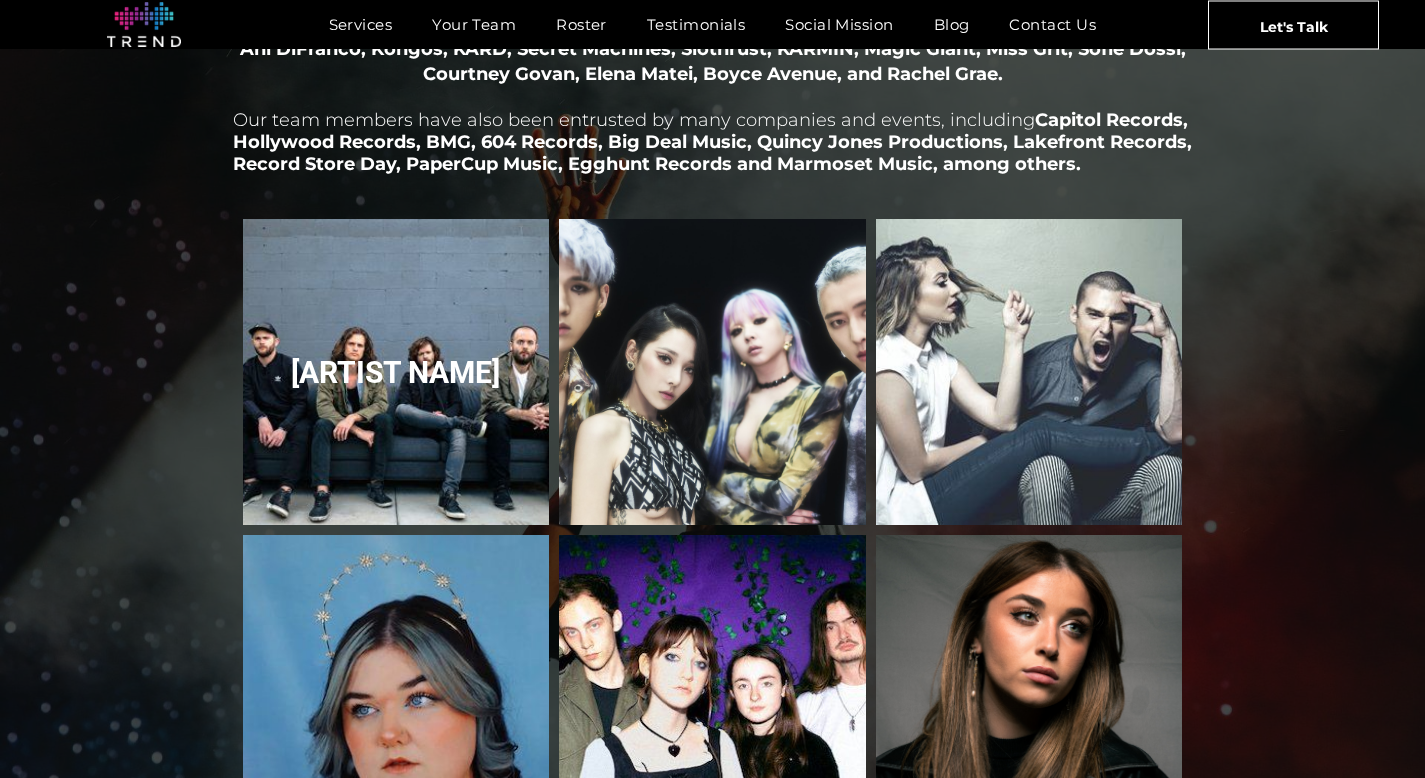 click at bounding box center (395, 372) 